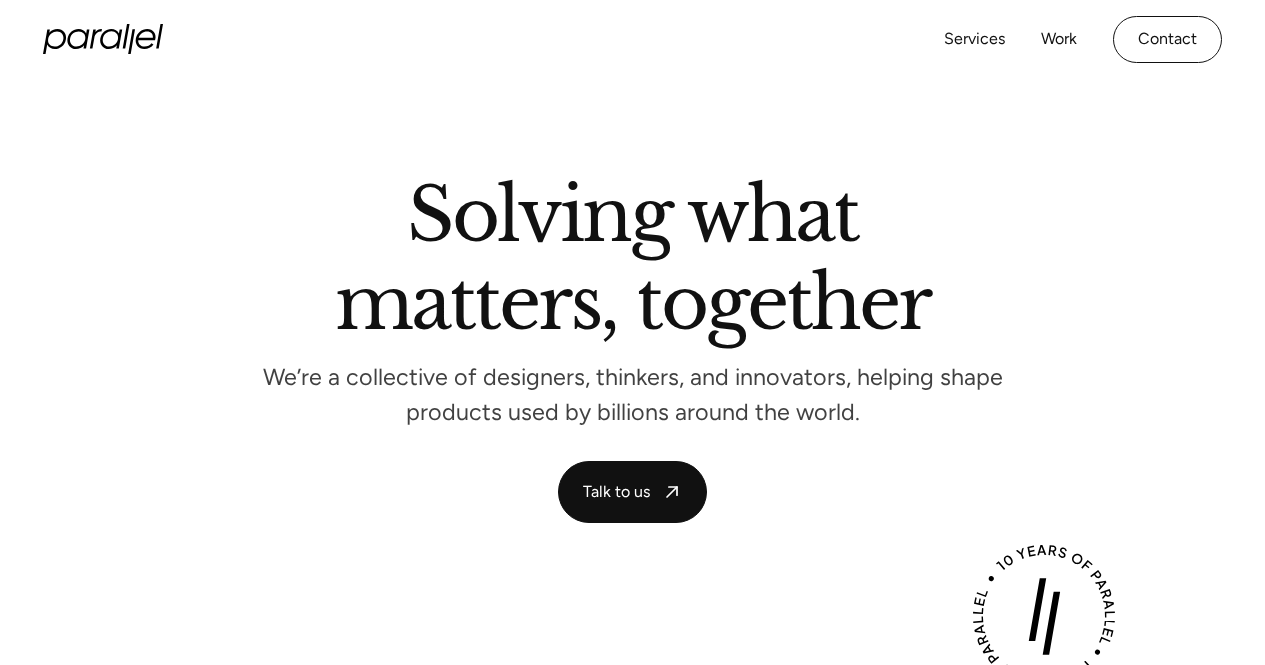 scroll, scrollTop: 0, scrollLeft: 0, axis: both 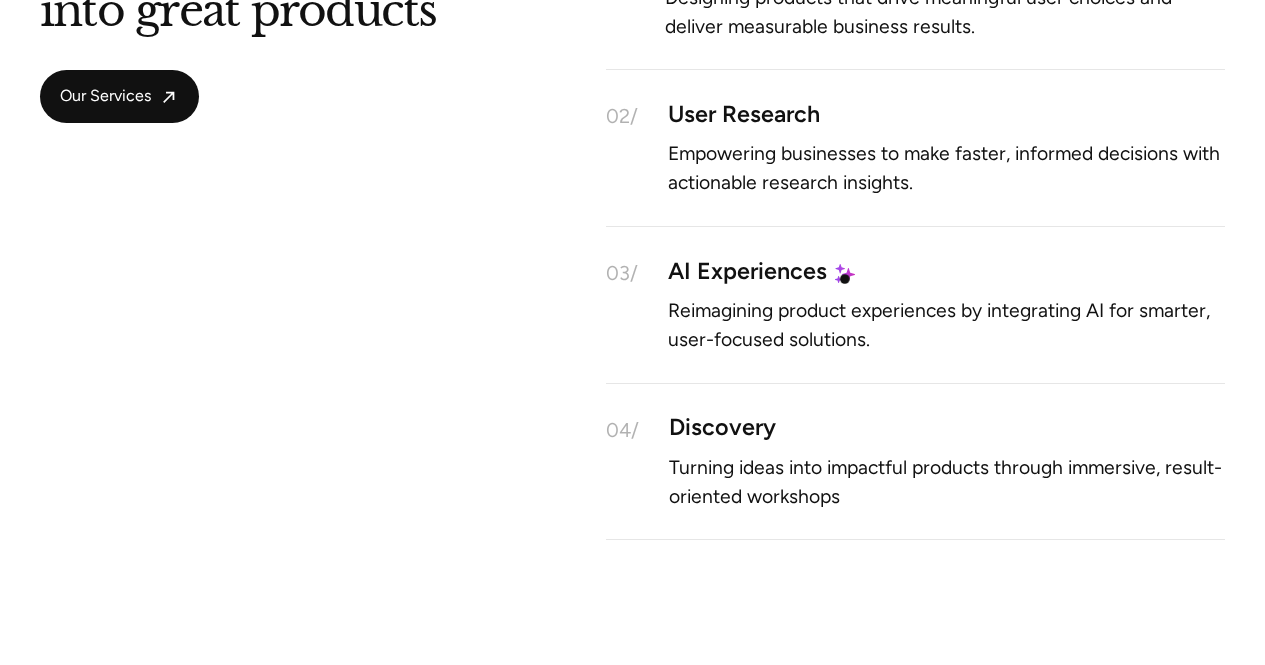 click at bounding box center (845, 273) 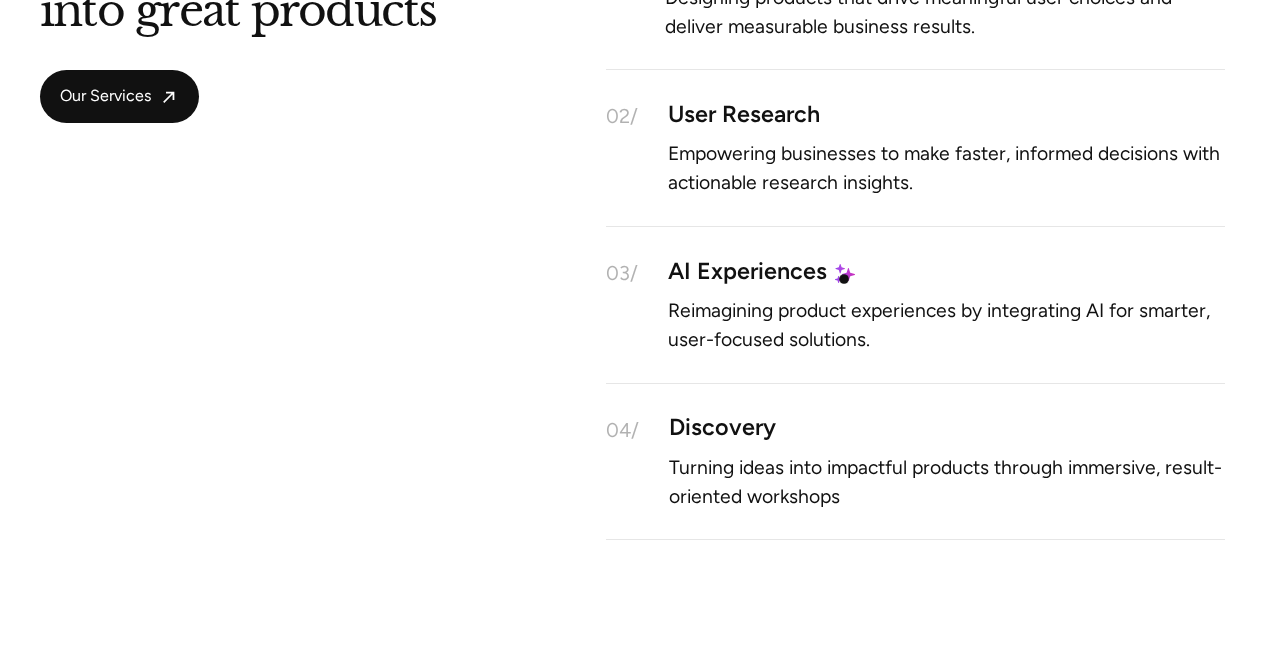 click at bounding box center [845, 273] 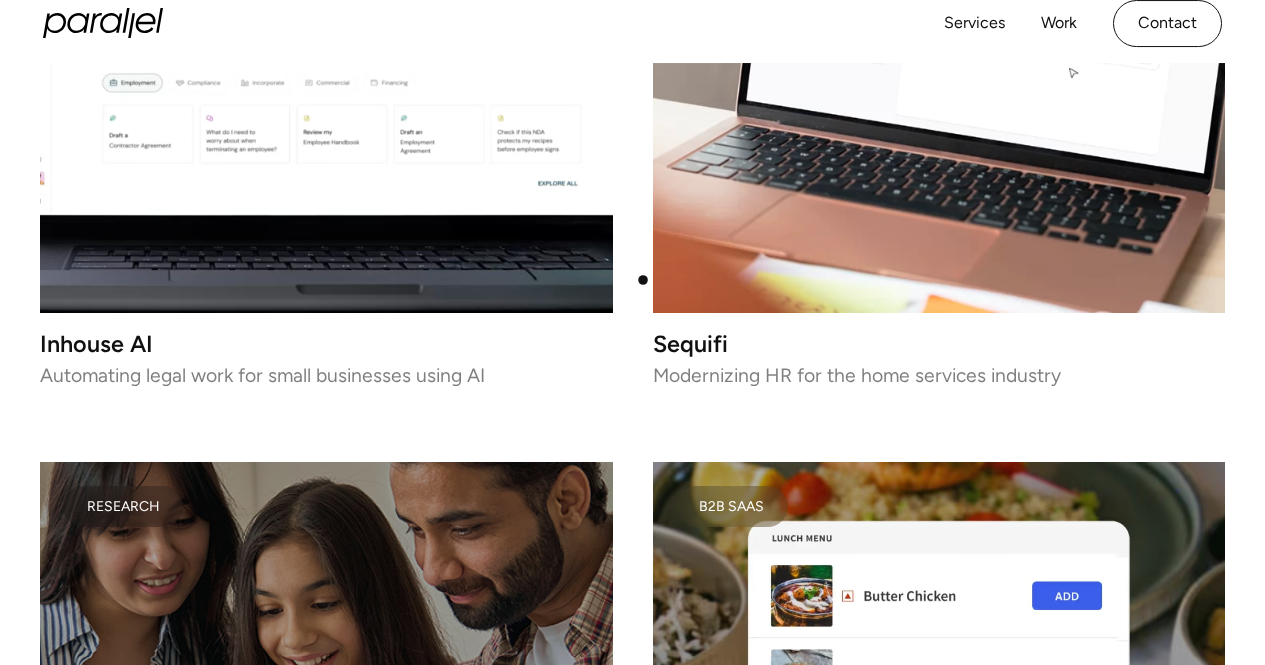 scroll, scrollTop: 2606, scrollLeft: 0, axis: vertical 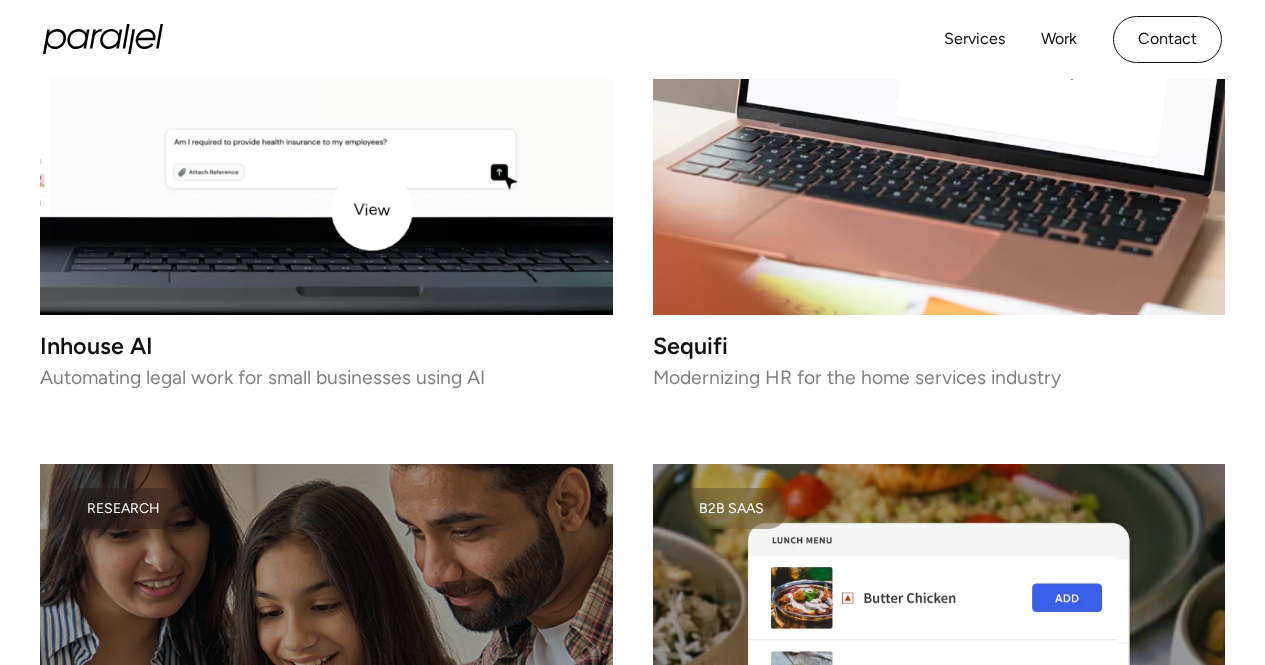 click at bounding box center [326, 28] 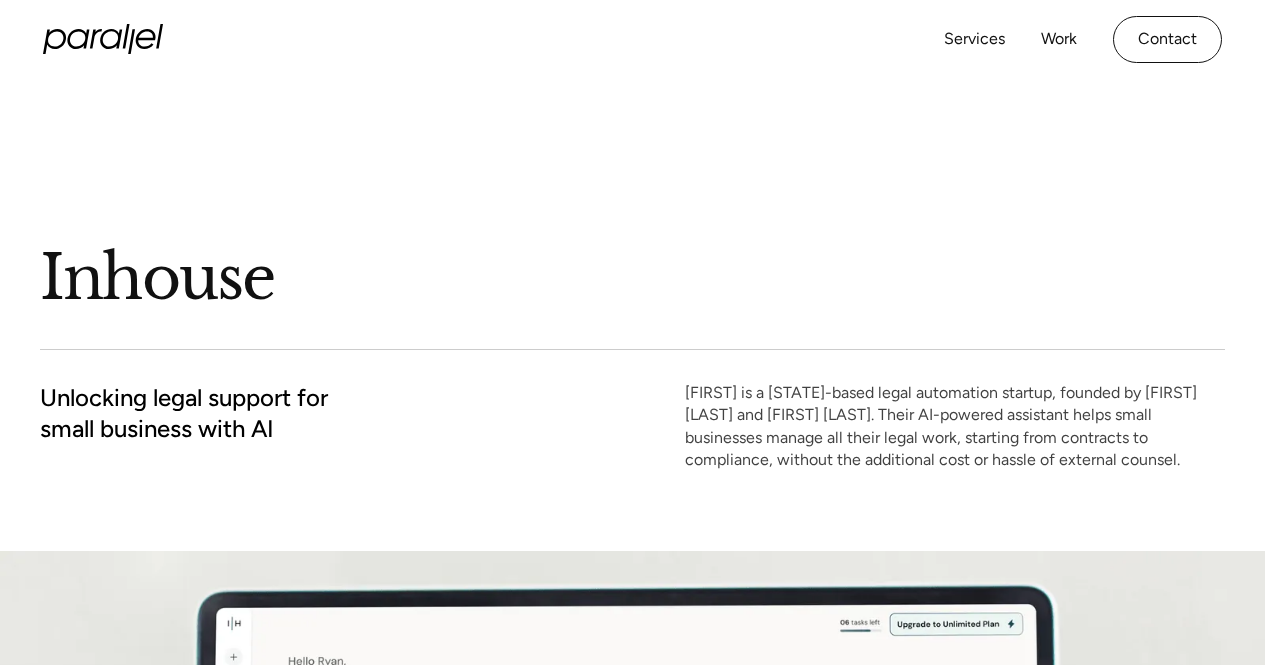 scroll, scrollTop: 277, scrollLeft: 0, axis: vertical 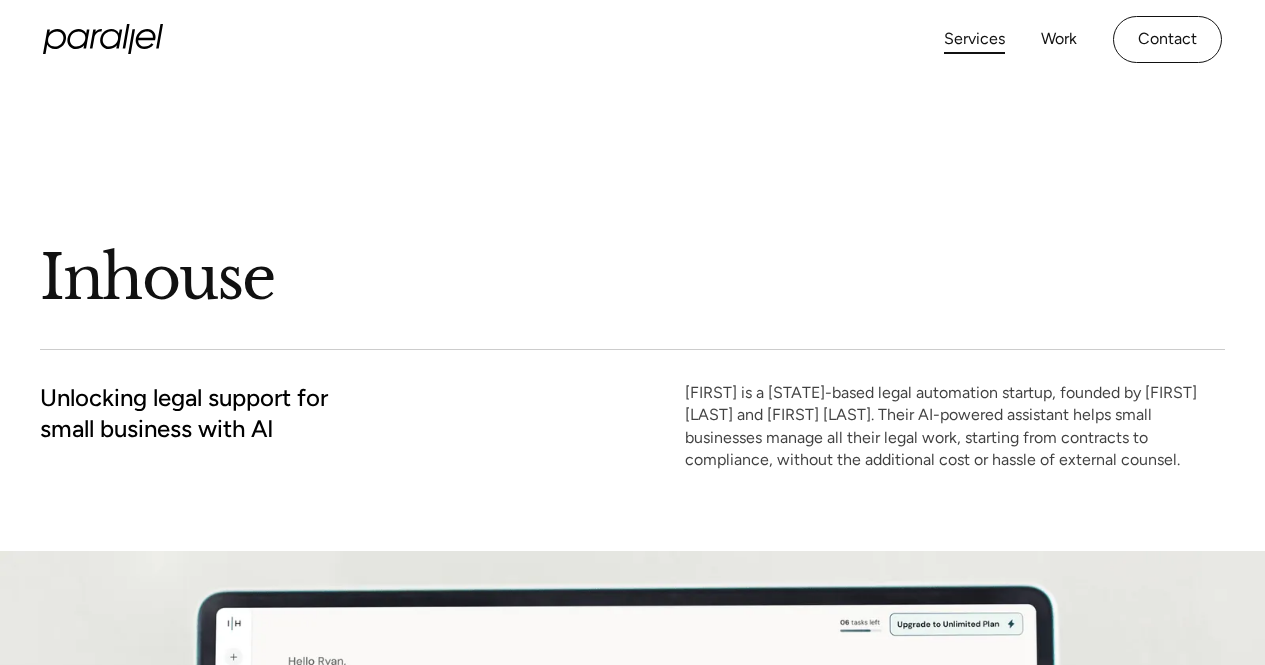 click on "Services" at bounding box center [974, 39] 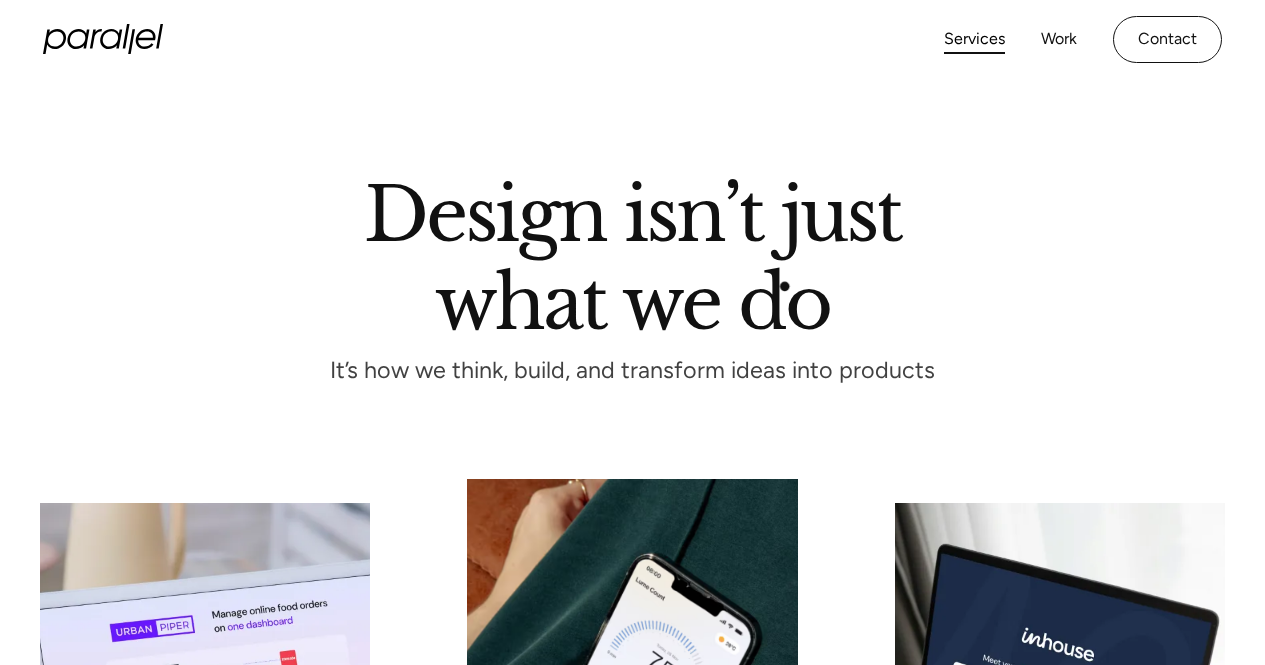 scroll, scrollTop: 0, scrollLeft: 0, axis: both 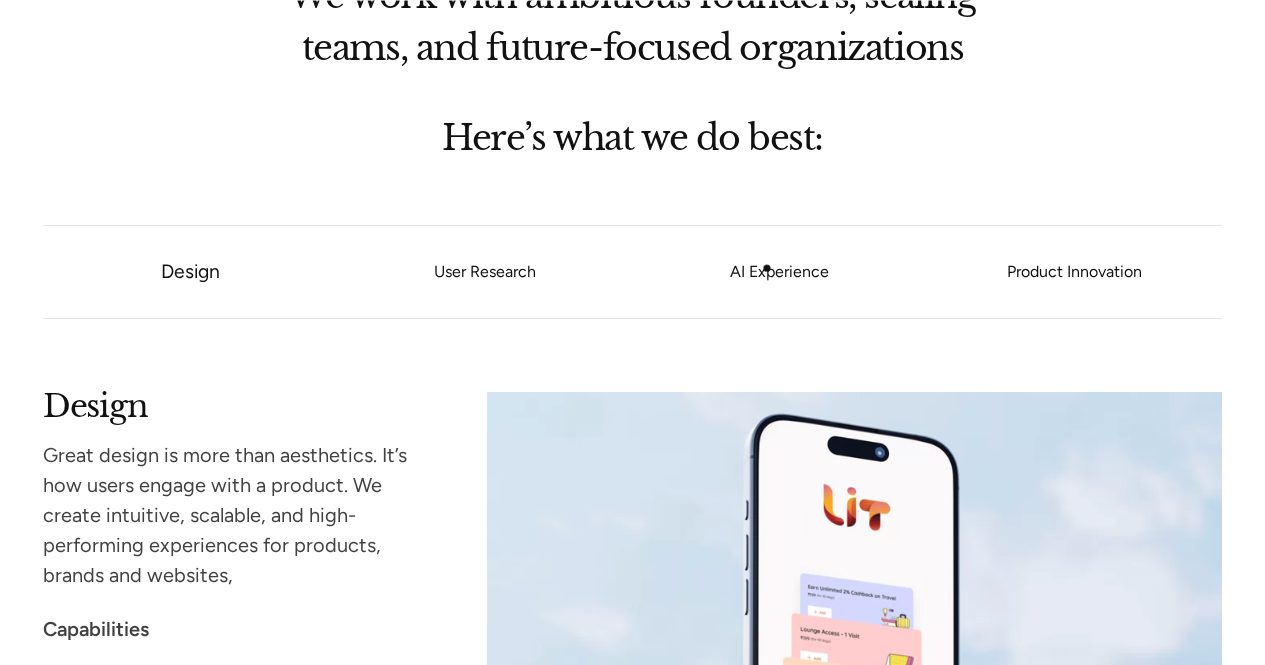 click on "AI Experience" at bounding box center [780, 272] 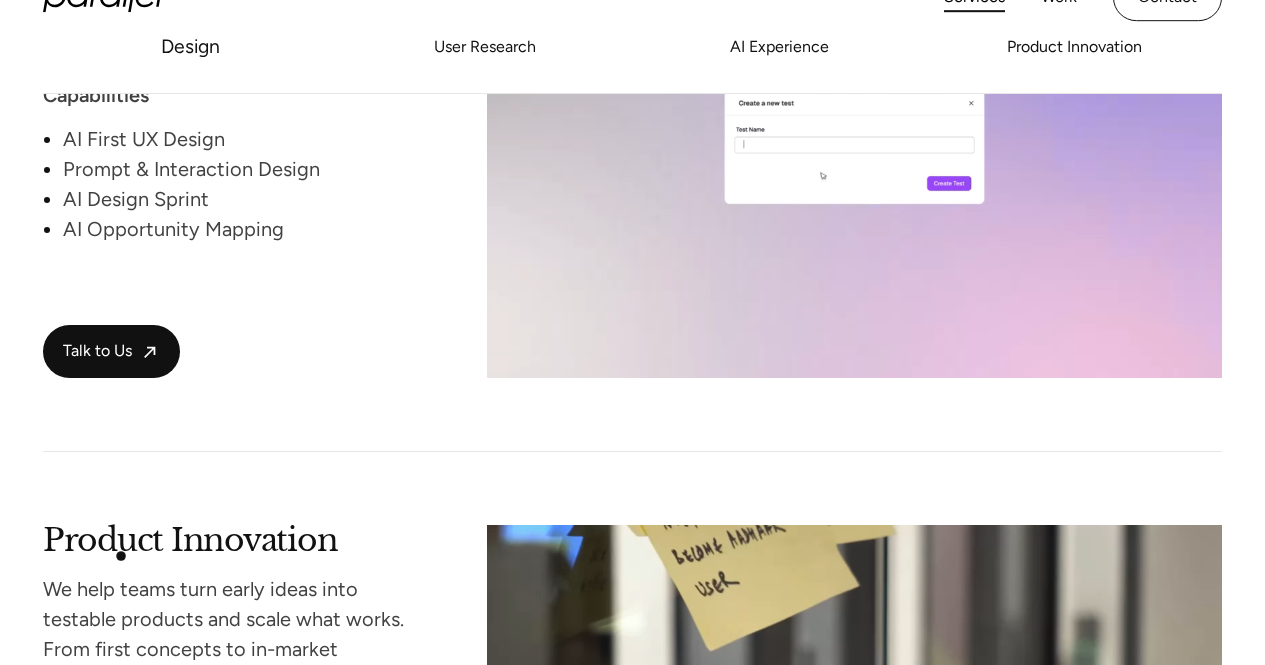 scroll, scrollTop: 3124, scrollLeft: 0, axis: vertical 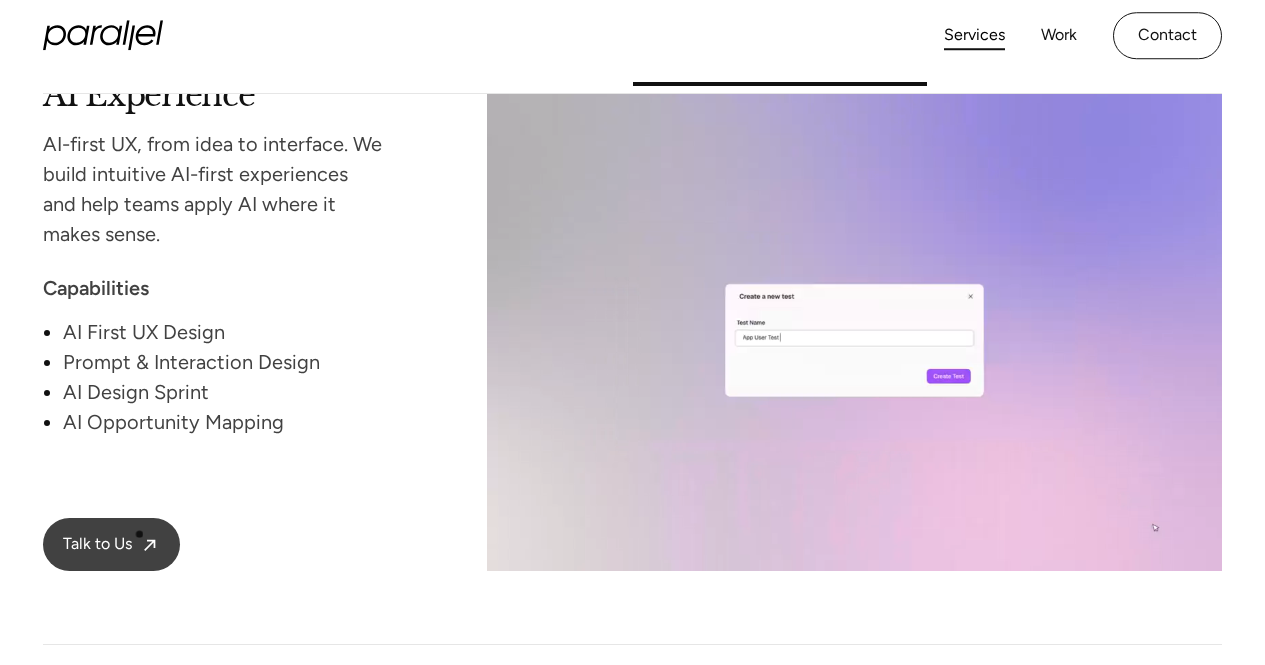 click on "Talk to Us" at bounding box center [111, 544] 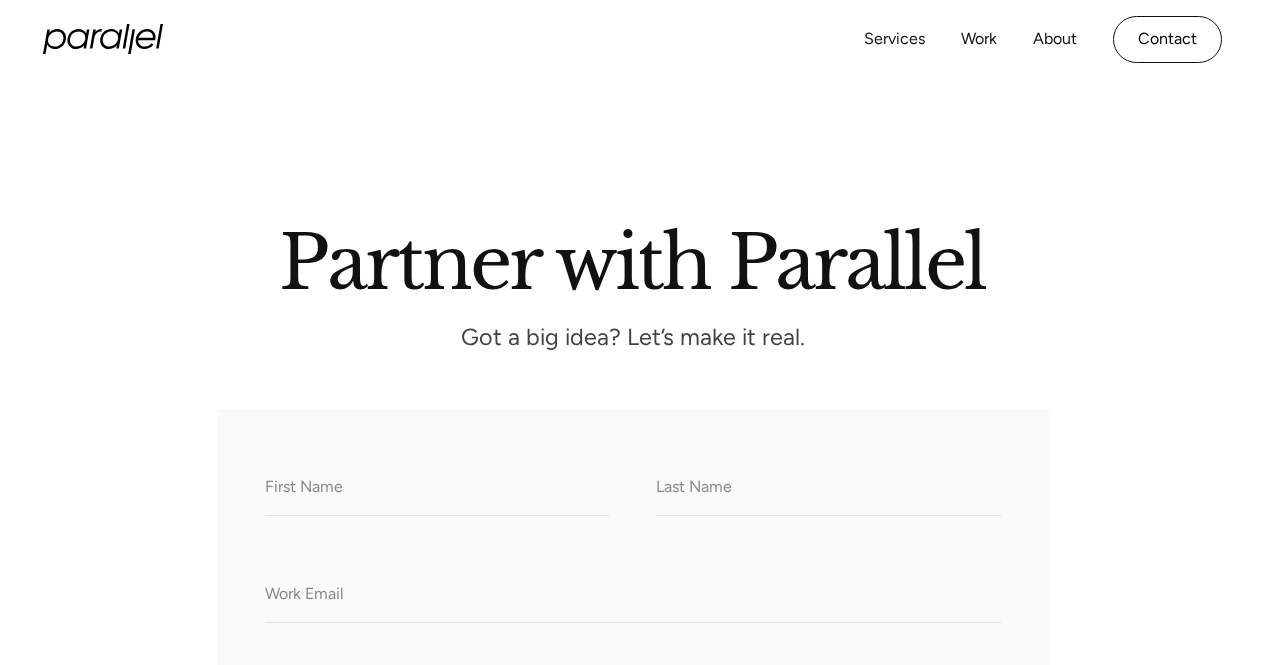 scroll, scrollTop: 0, scrollLeft: 0, axis: both 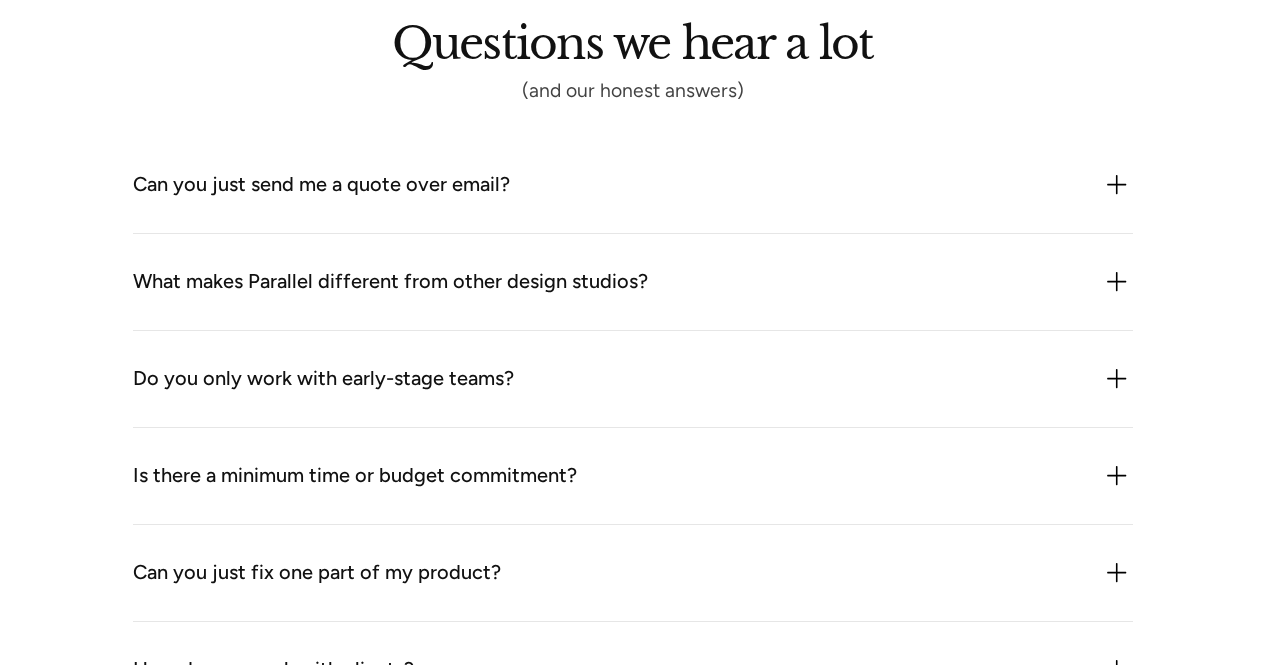 click on "Can you just send me a quote over email? We could but it probably wouldn’t be helpful. Our work depends on what your product actually needs, and that requires a little context. Once we talk, we’ll give you a clear, honest recommendation (and pricing to match it)." at bounding box center [633, 185] 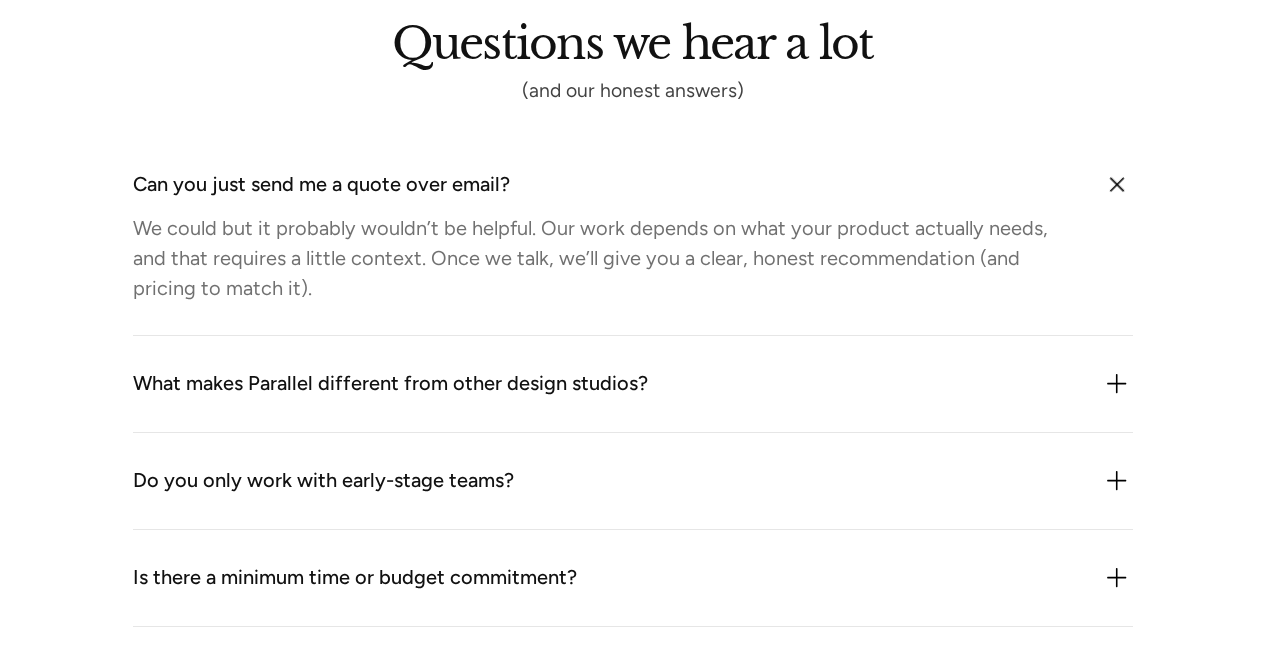 click on "Can you just send me a quote over email? We could but it probably wouldn’t be helpful. Our work depends on what your product actually needs, and that requires a little context. Once we talk, we’ll give you a clear, honest recommendation (and pricing to match it)." at bounding box center (633, 236) 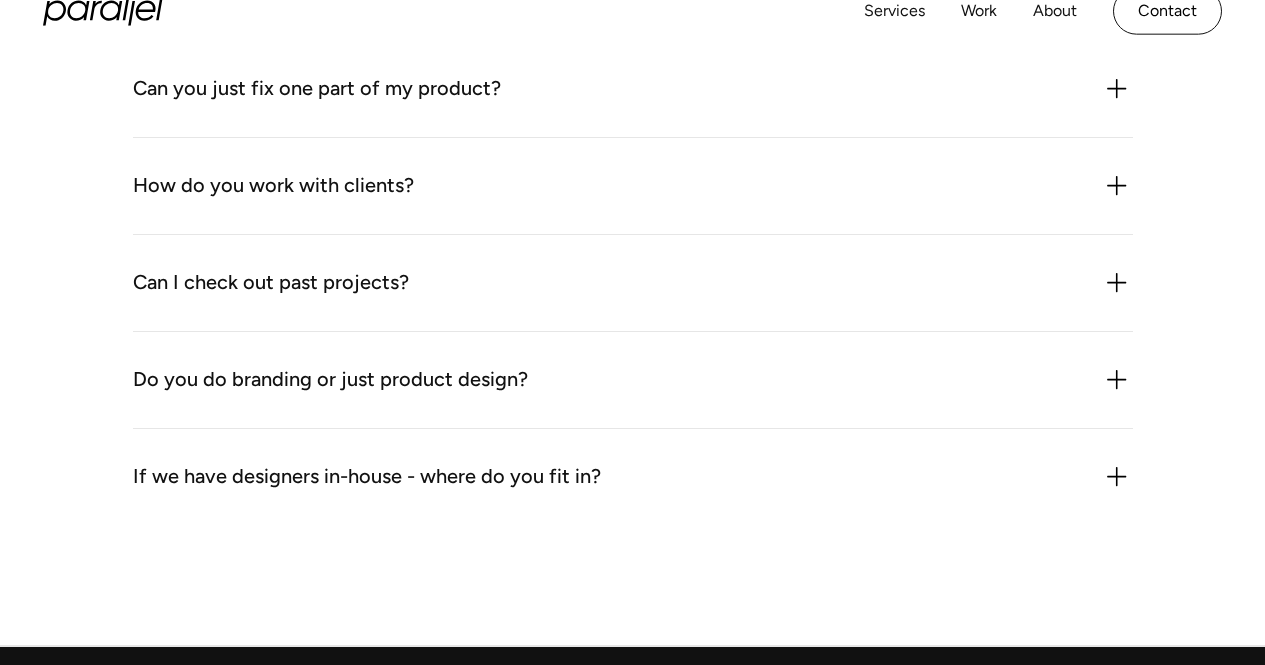 scroll, scrollTop: 2251, scrollLeft: 0, axis: vertical 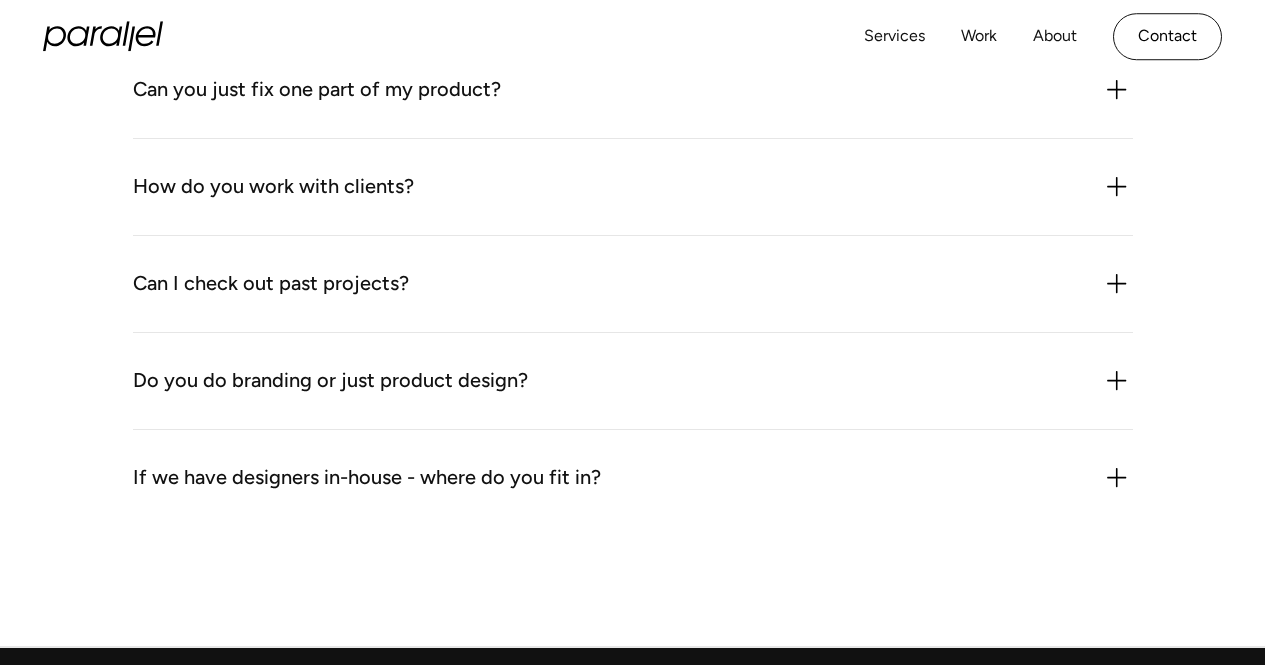 click on "Do you do branding or just product design?" at bounding box center (330, 381) 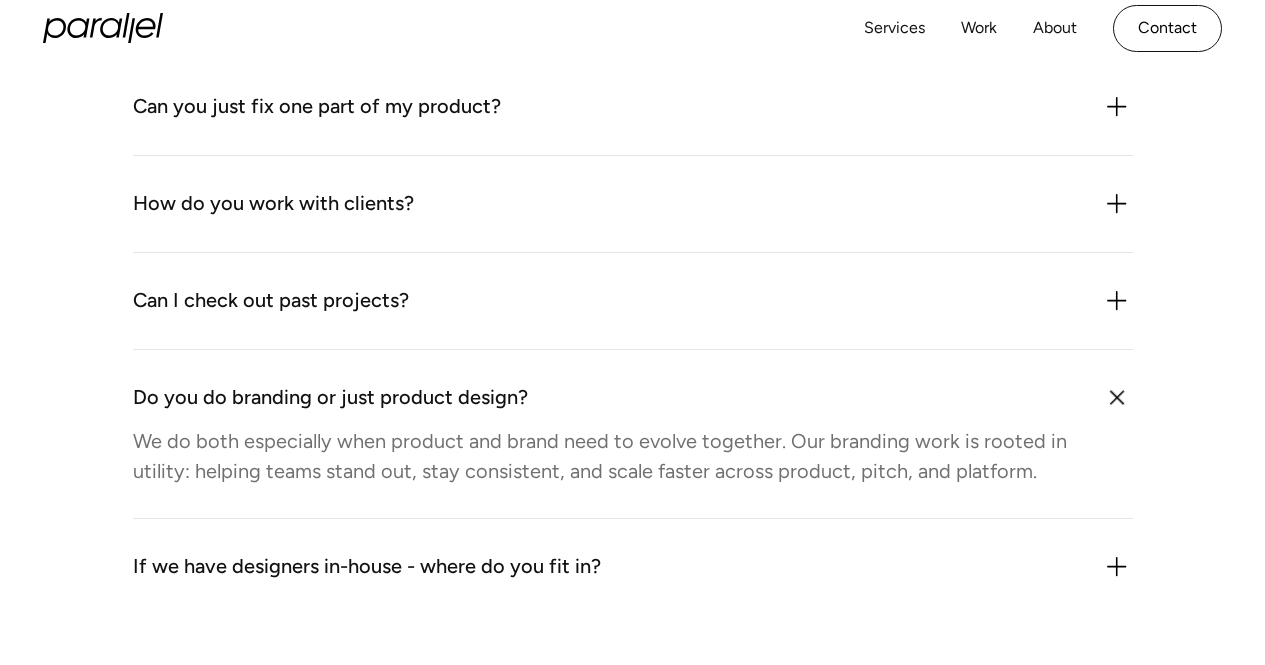 scroll, scrollTop: 2233, scrollLeft: 0, axis: vertical 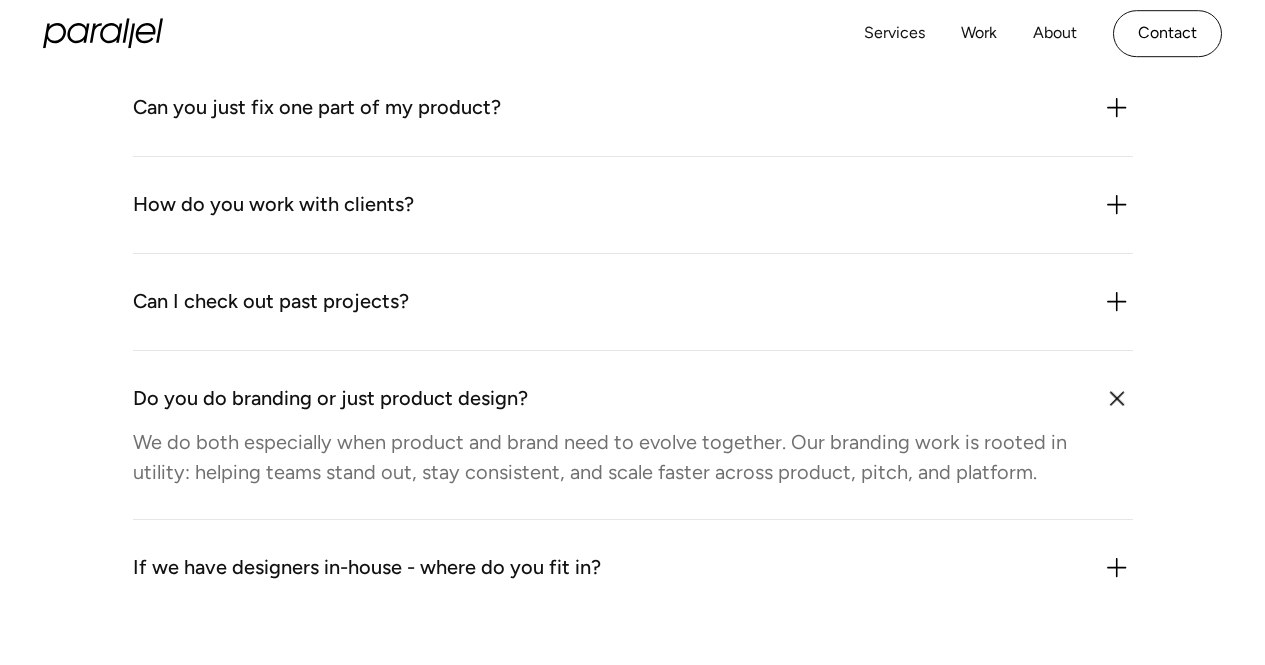 click on "Can I check out past projects?" at bounding box center (633, 302) 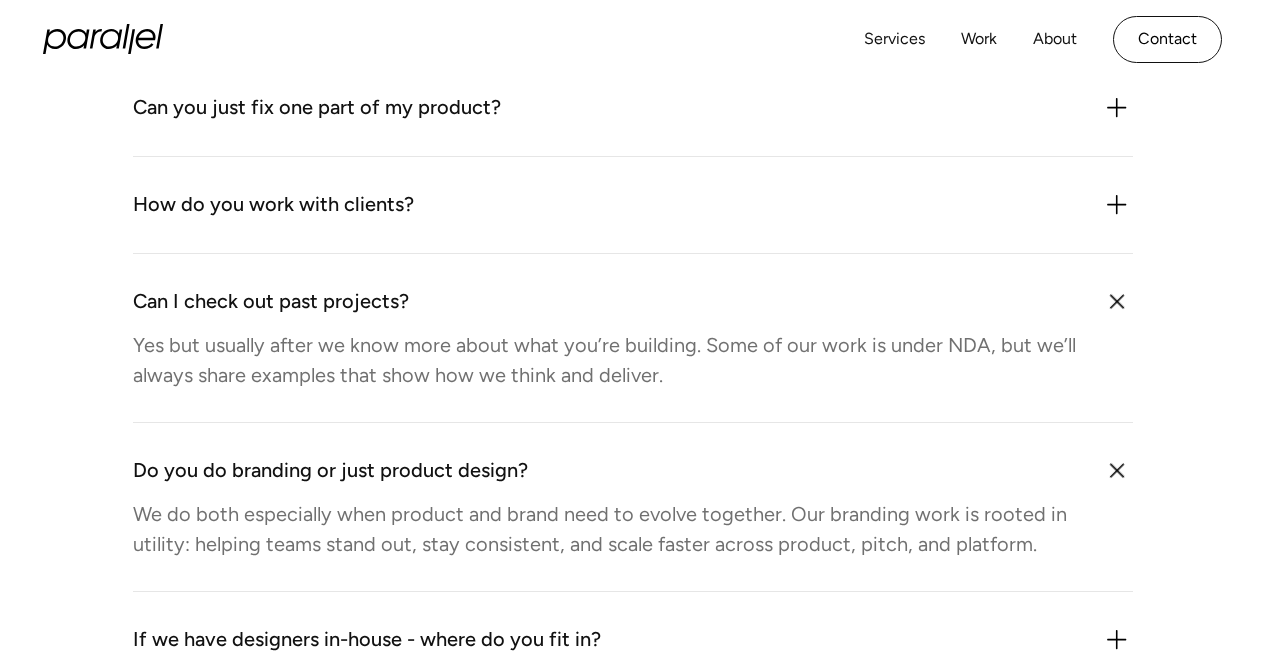 click on "How do you work with clients? We plug in like an extension of your team. That could mean owning a full product track, collaborating with your designers, or working directly with founders and PMs. We move in weekly sprints, prototype early, and focus on clarity at every step." at bounding box center (633, 205) 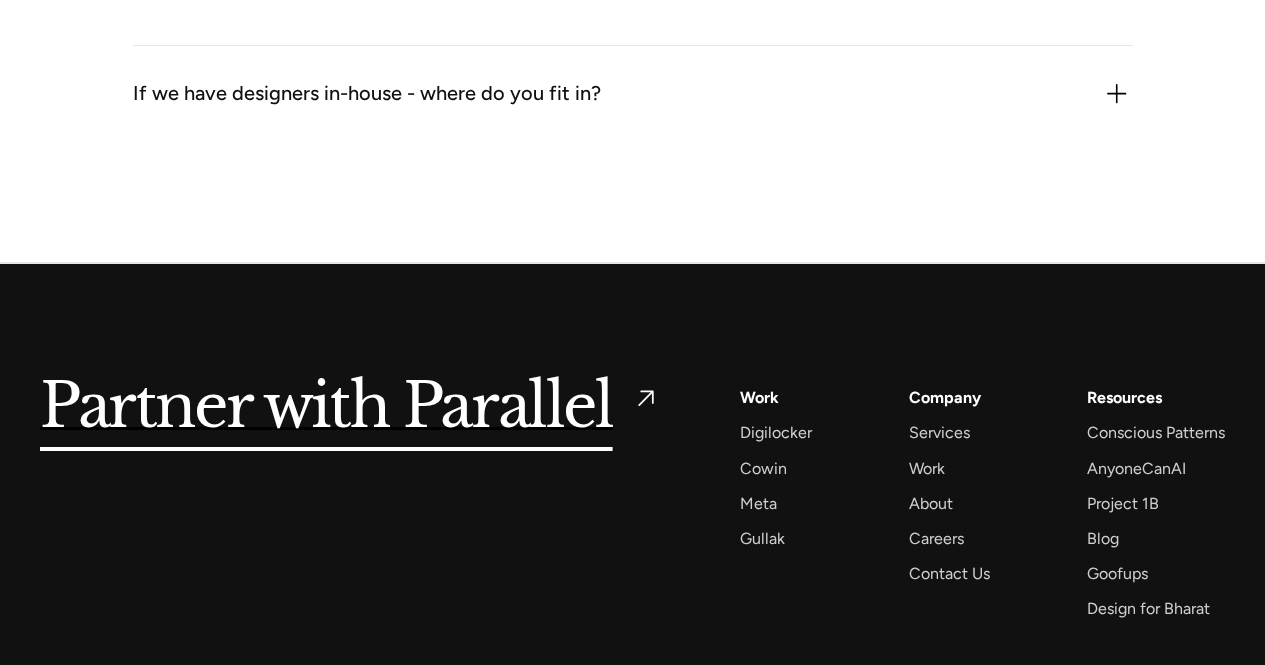 scroll, scrollTop: 3058, scrollLeft: 0, axis: vertical 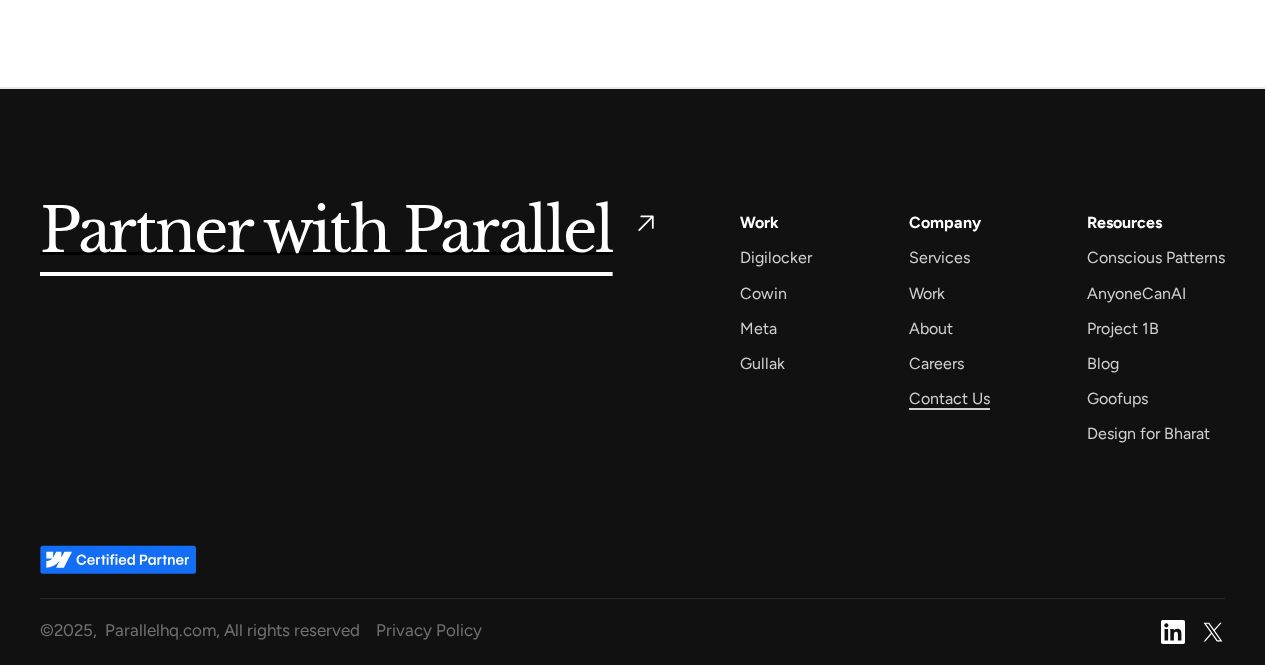 click on "Contact Us" at bounding box center [949, 398] 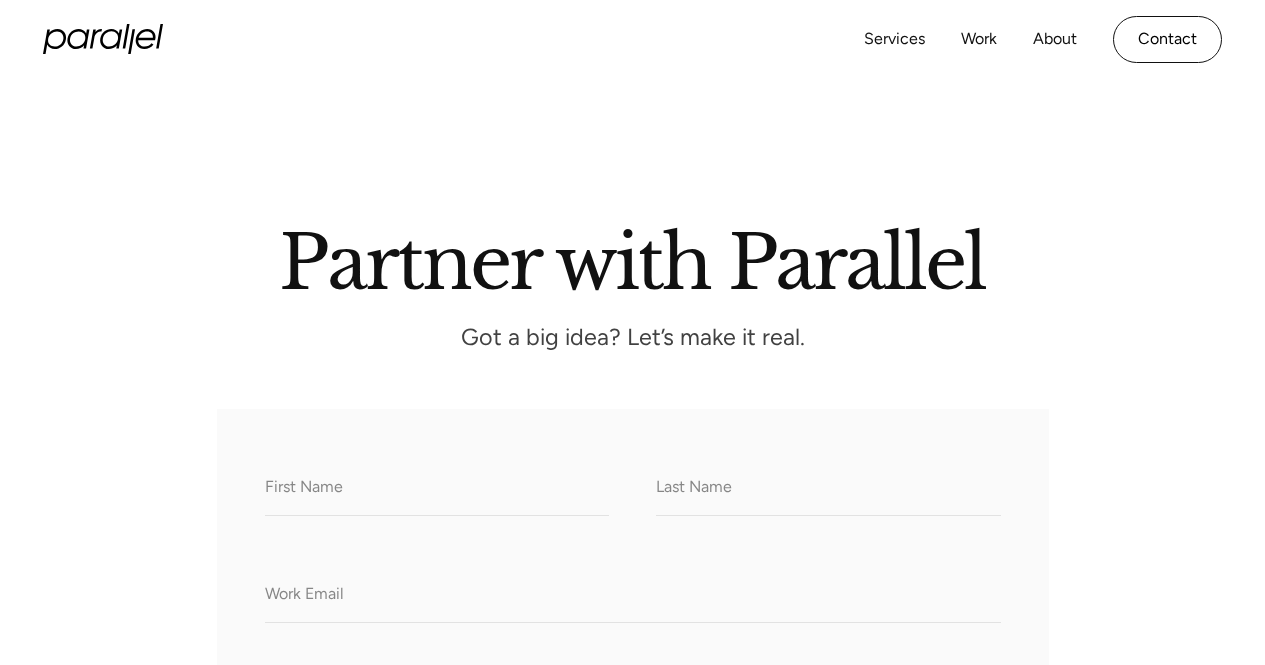 scroll, scrollTop: 0, scrollLeft: 0, axis: both 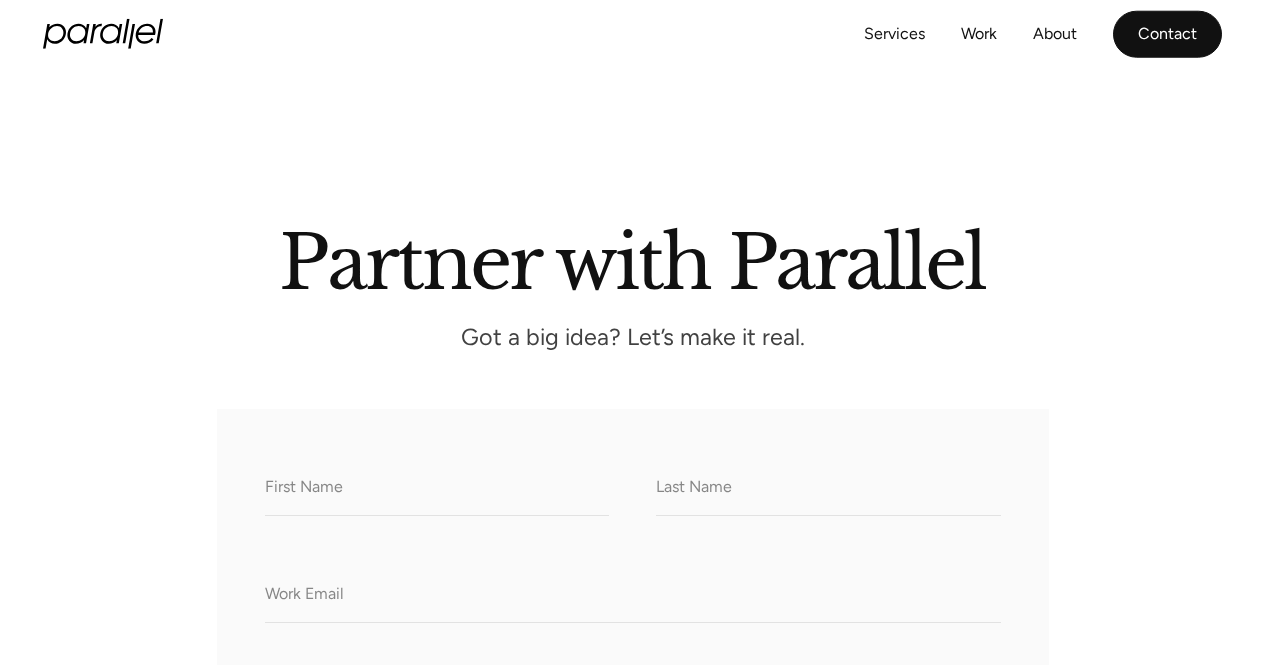 click on "Contact" at bounding box center (1167, 34) 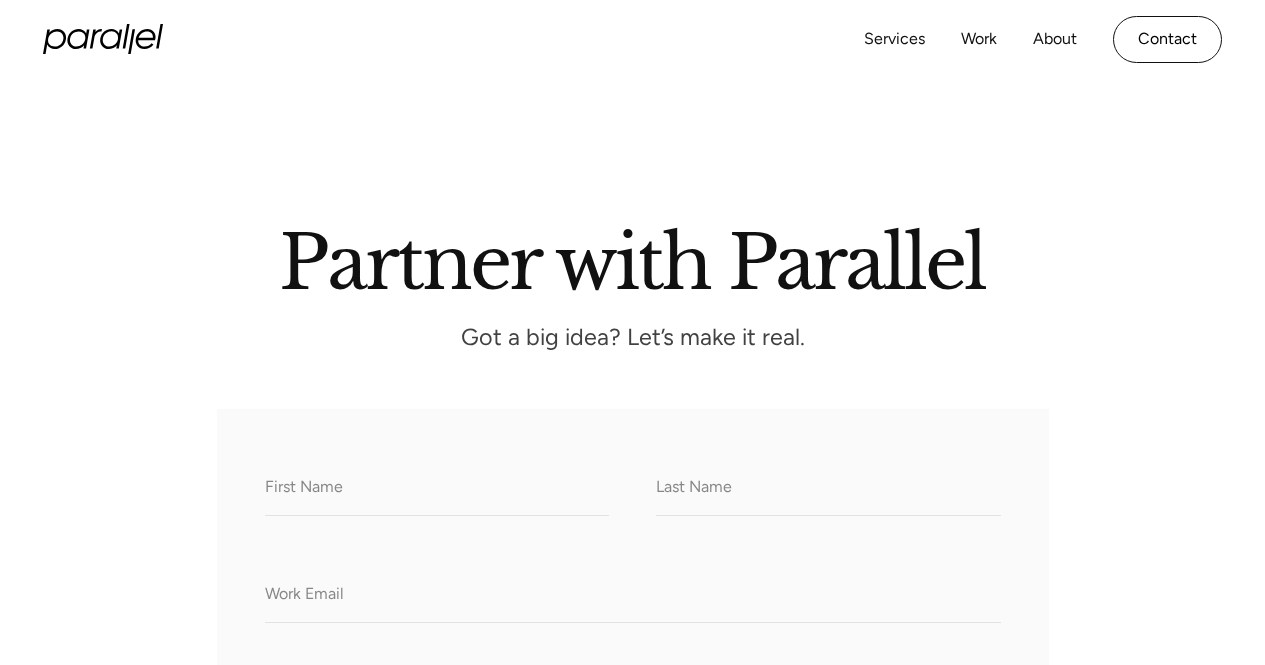 scroll, scrollTop: 0, scrollLeft: 0, axis: both 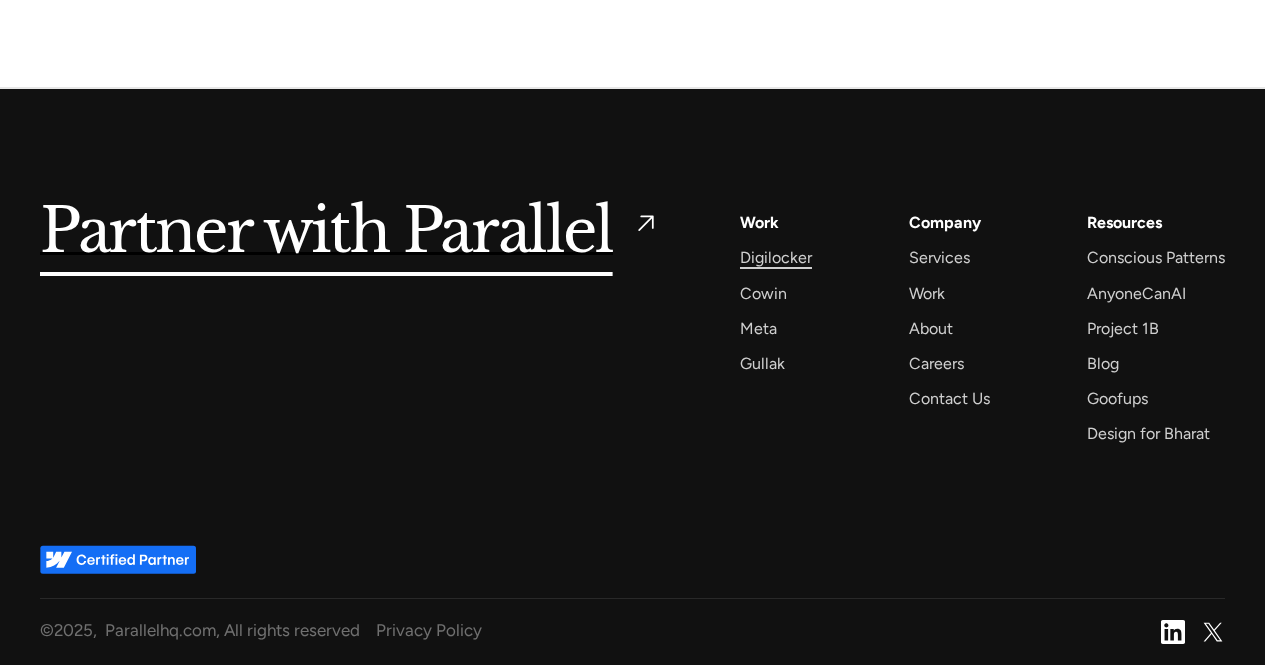 click on "Digilocker" at bounding box center [776, 257] 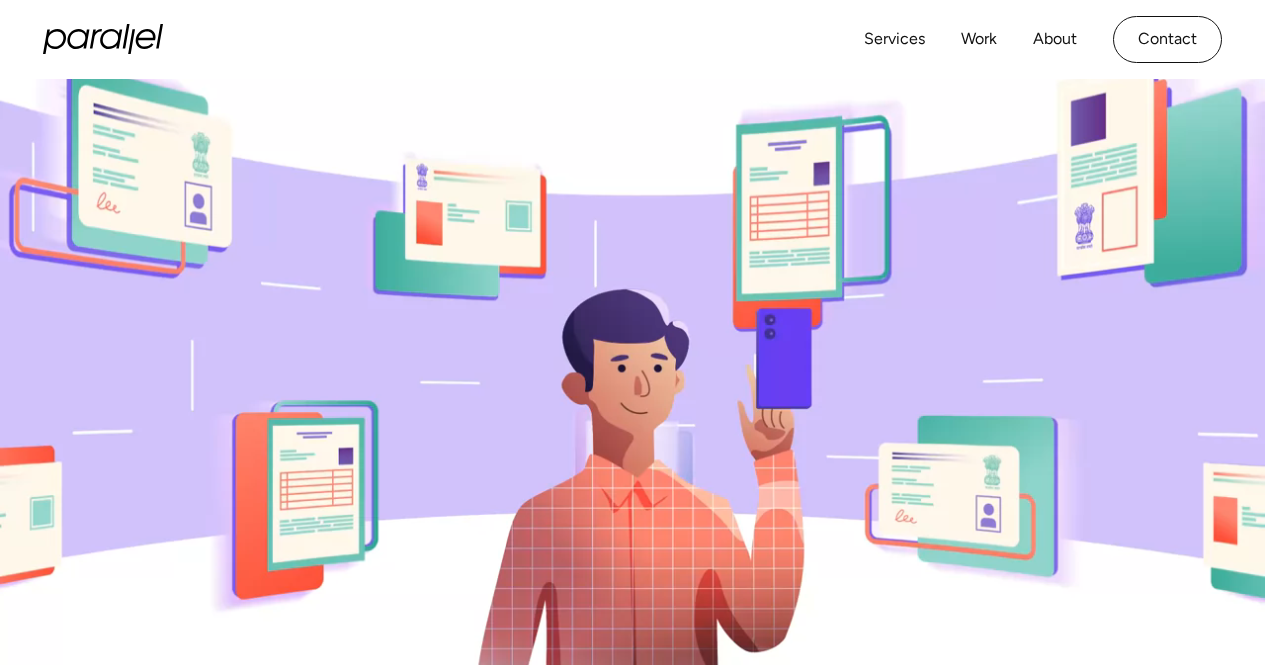 scroll, scrollTop: 0, scrollLeft: 0, axis: both 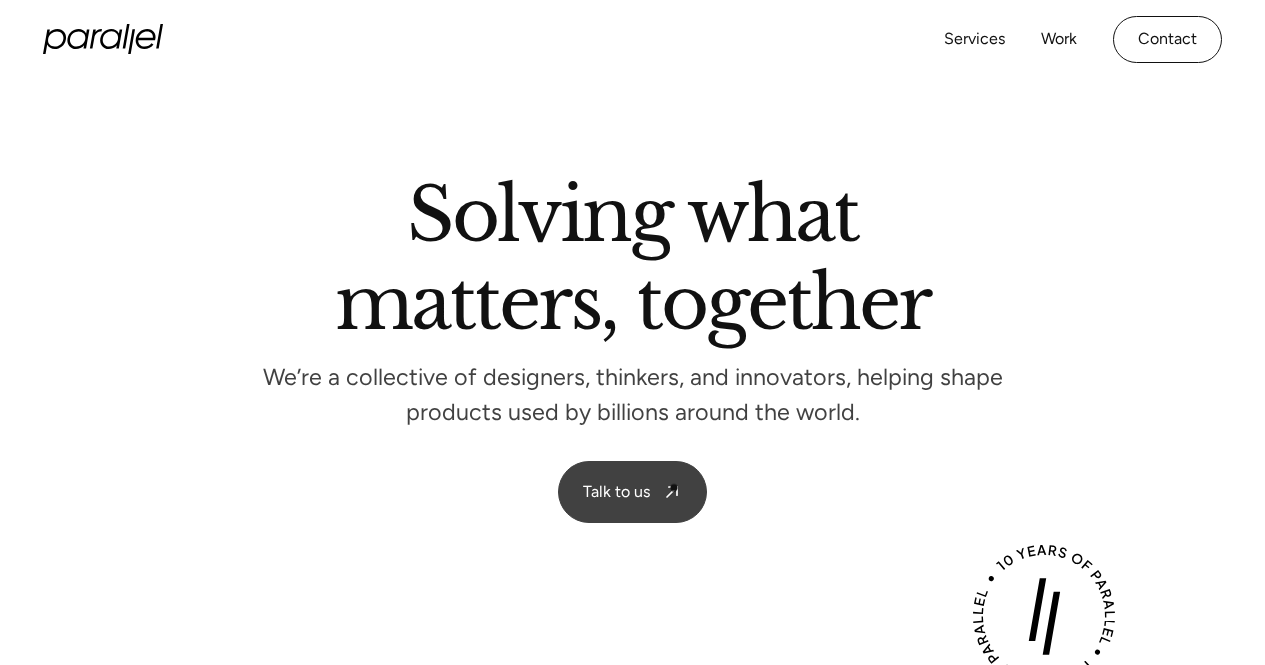 click on "Talk to us" at bounding box center [632, 492] 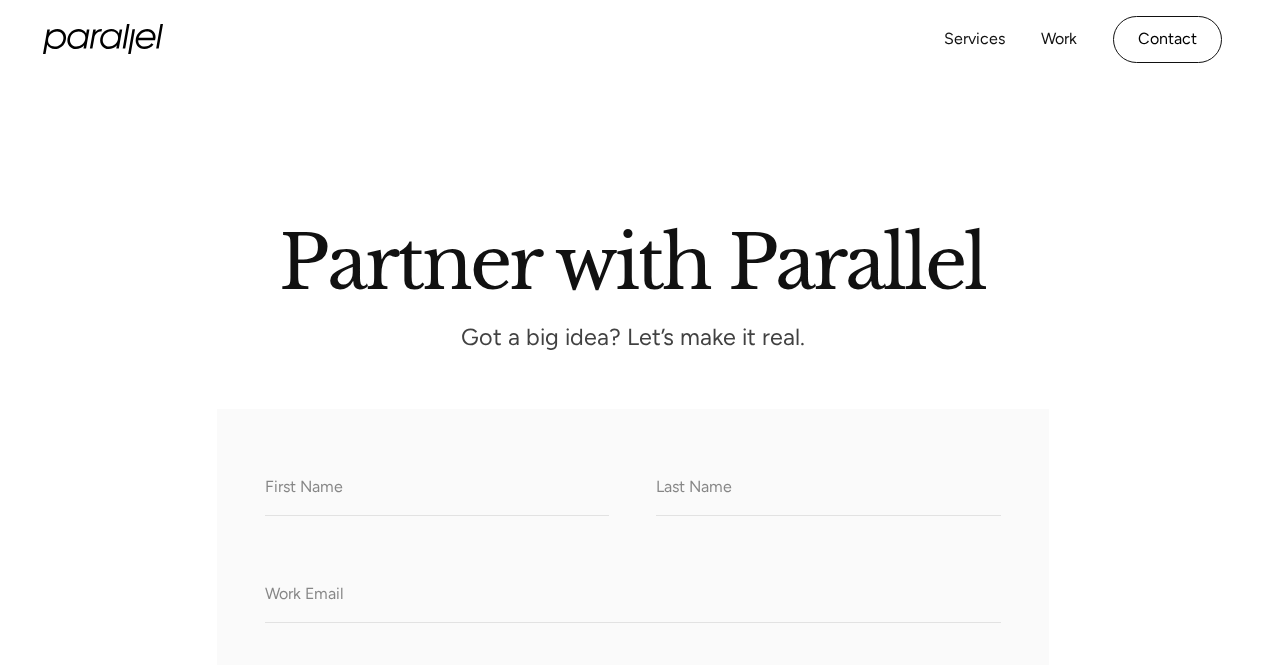 scroll, scrollTop: 0, scrollLeft: 0, axis: both 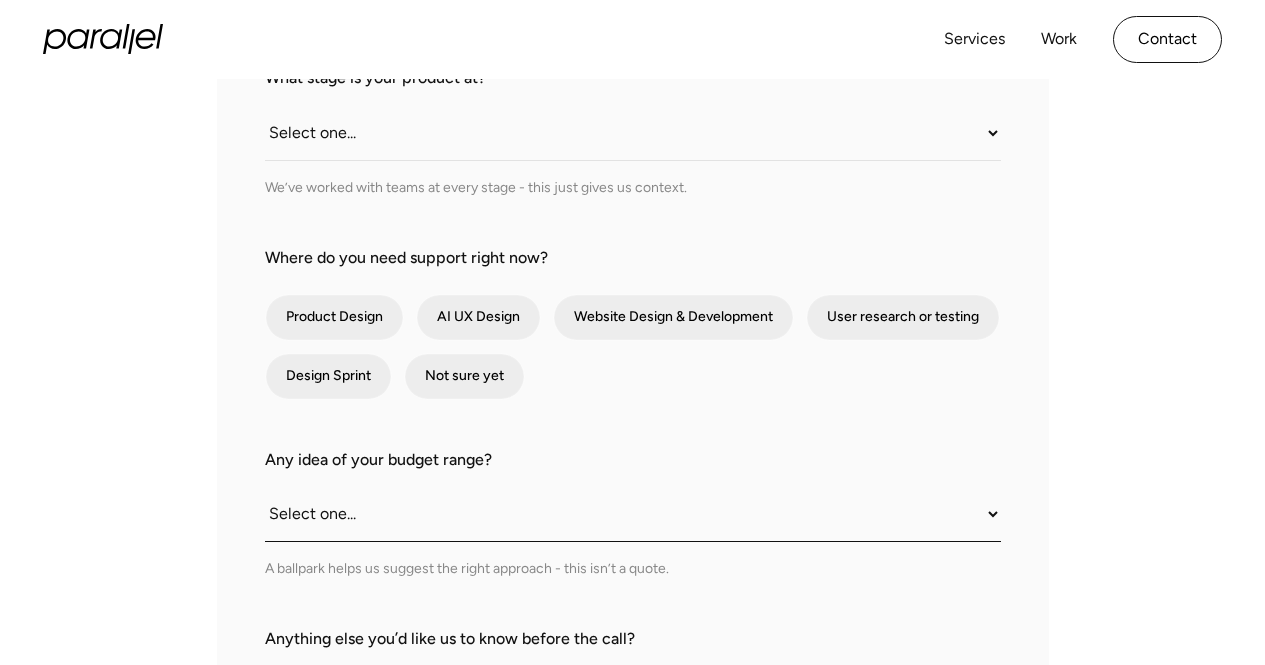 click on "Select one... Under $10K  $10K–$25K  $25K–$50K  $50K+" at bounding box center (633, 514) 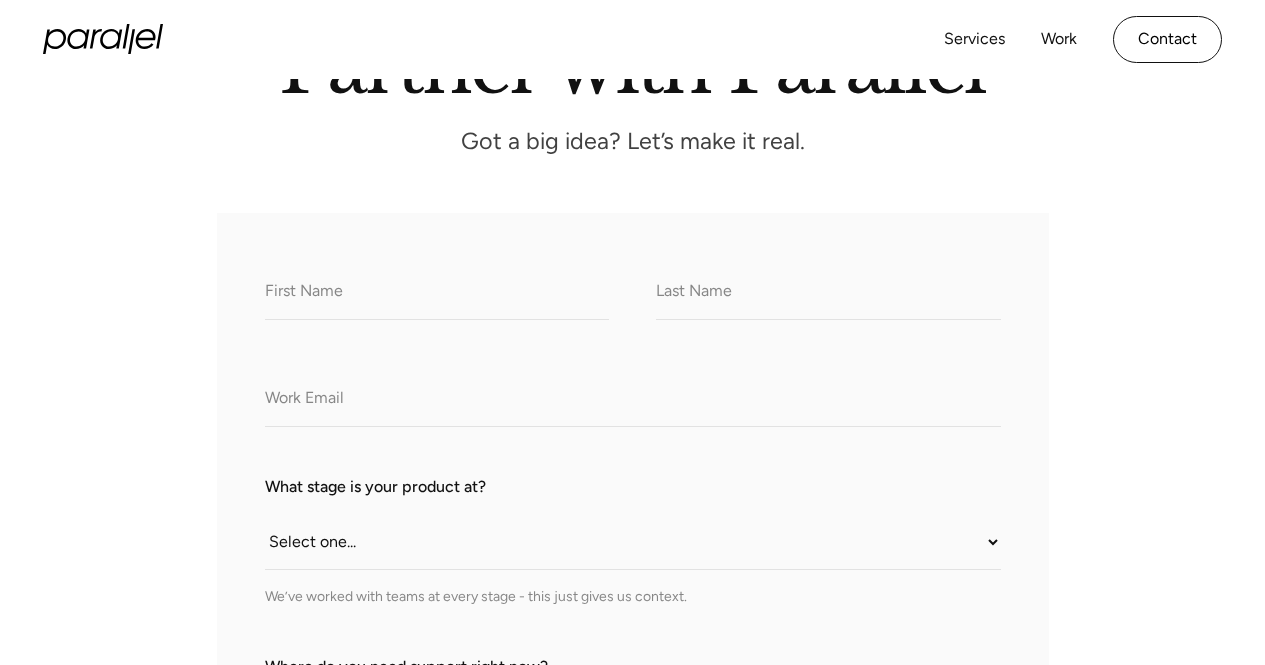 scroll, scrollTop: 195, scrollLeft: 0, axis: vertical 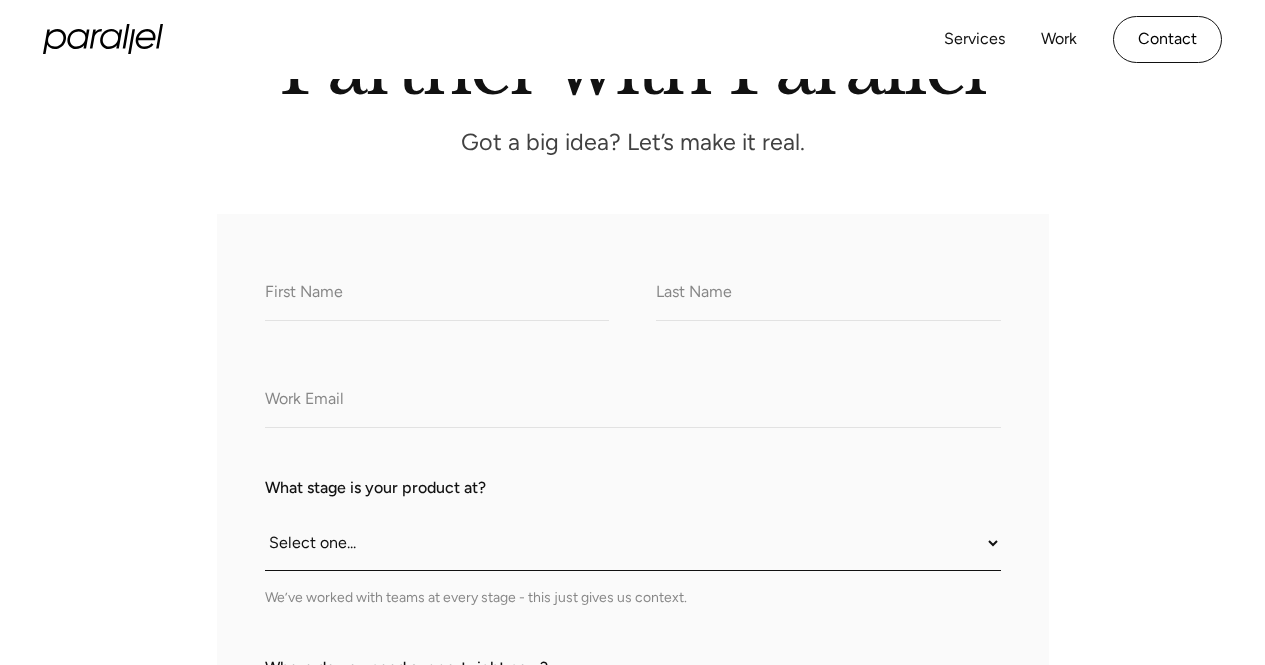 click on "Select one... Still an idea  Building MVP   Live with early users  Scaling fast  Somewhere in between" at bounding box center [633, 543] 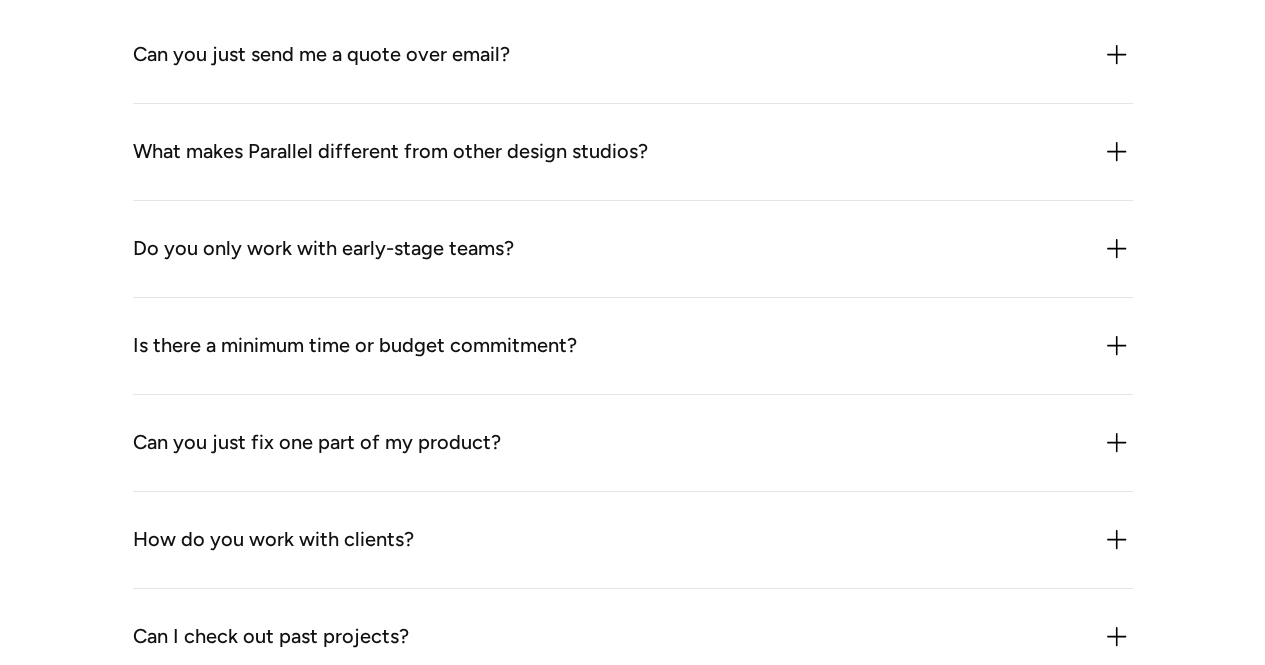 scroll, scrollTop: 1899, scrollLeft: 0, axis: vertical 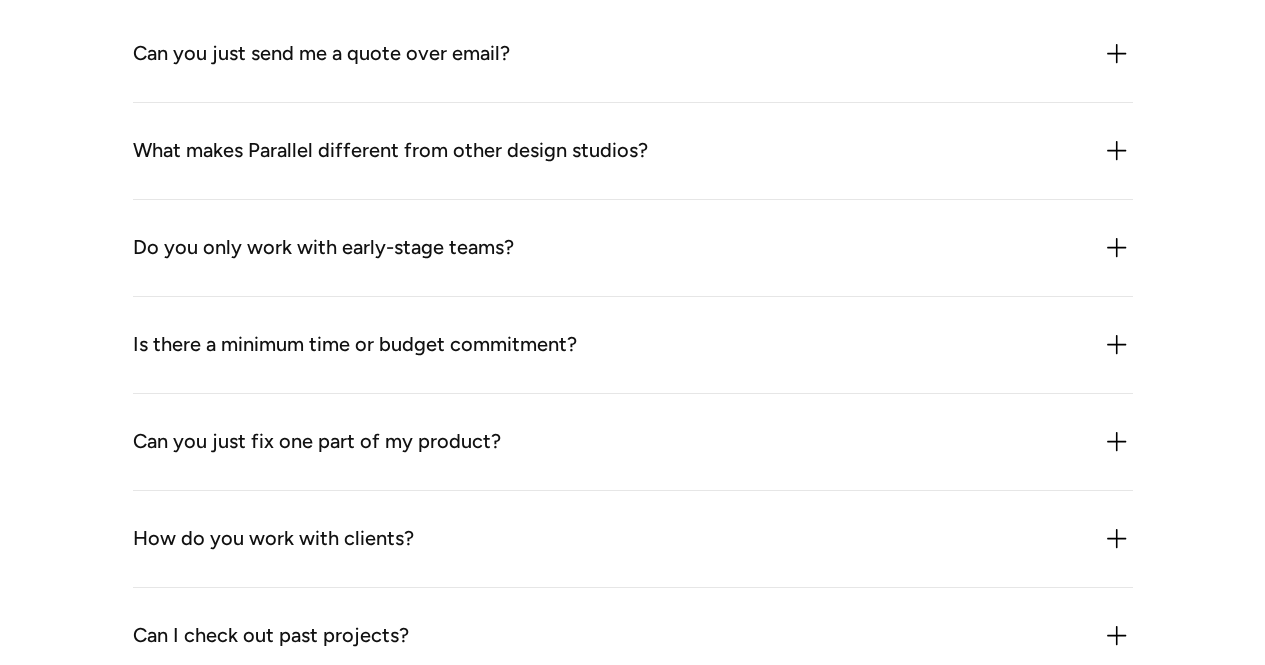 click on "Do you only work with early-stage teams?" at bounding box center [323, 248] 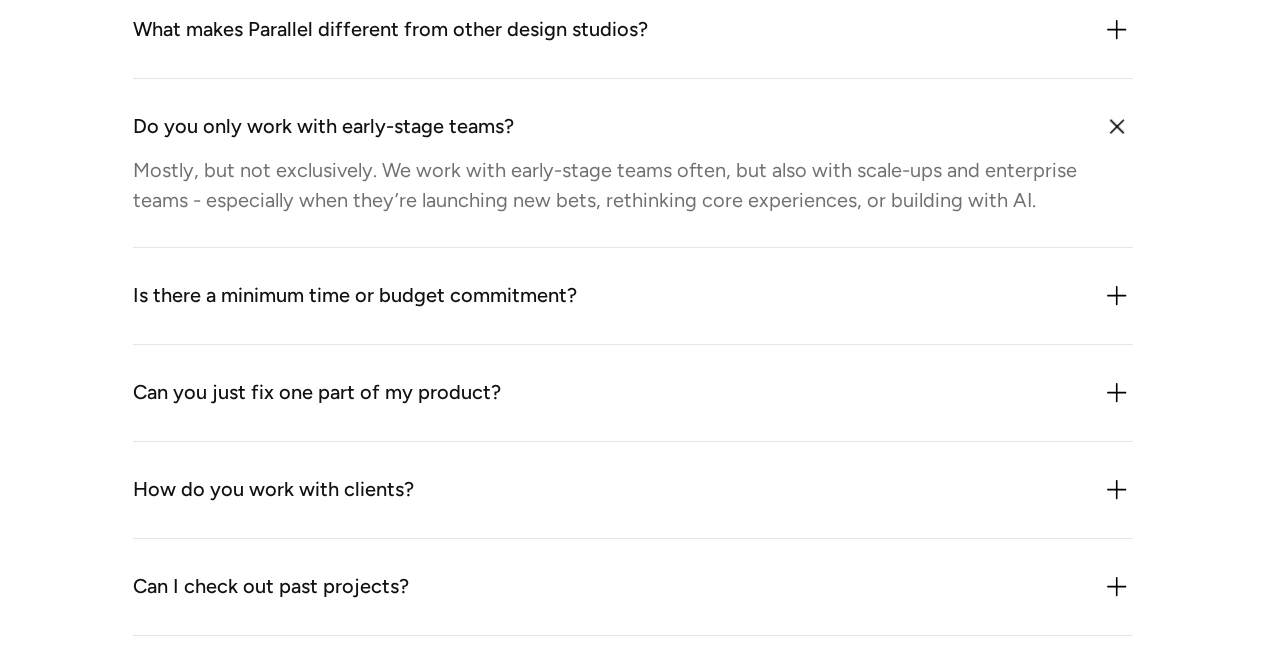 scroll, scrollTop: 2021, scrollLeft: 0, axis: vertical 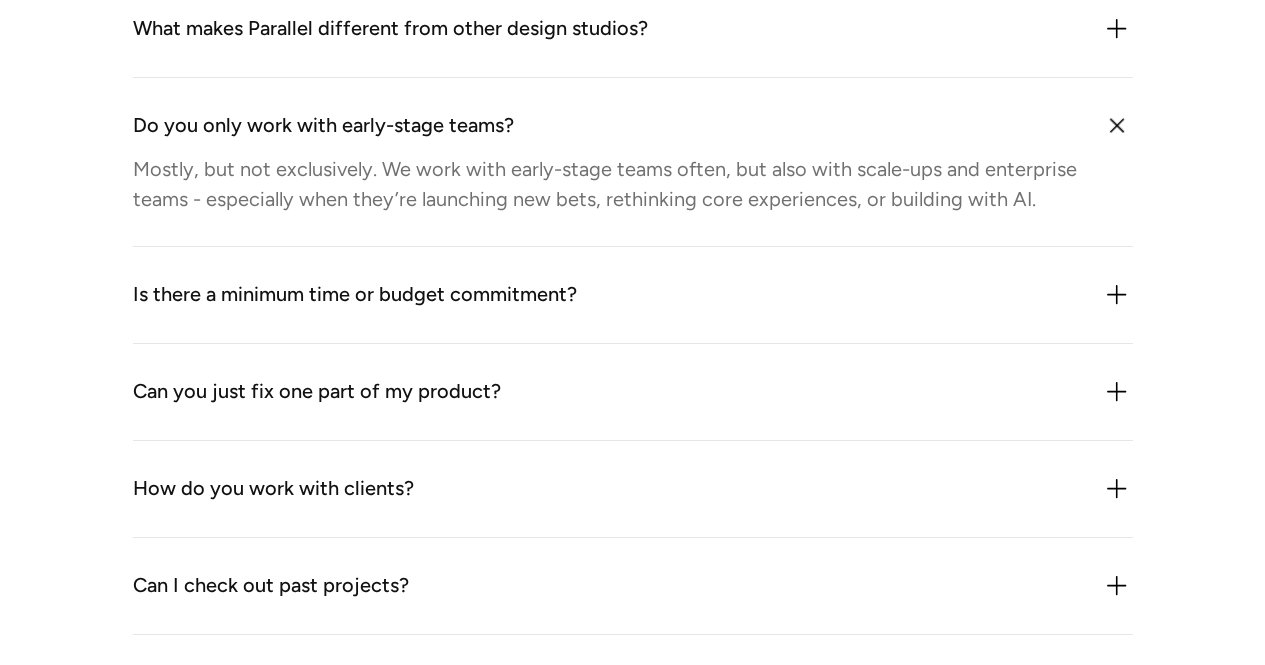 click on "Is there a minimum time or budget commitment?" at bounding box center [355, 295] 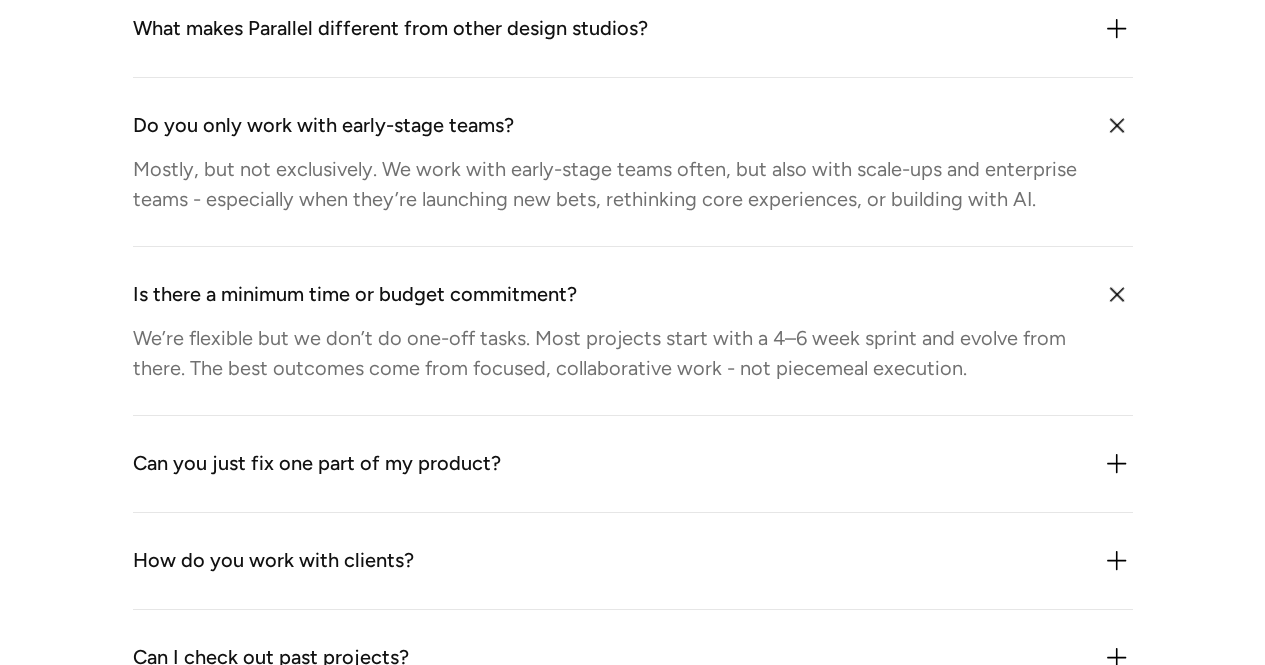 scroll, scrollTop: 2157, scrollLeft: 0, axis: vertical 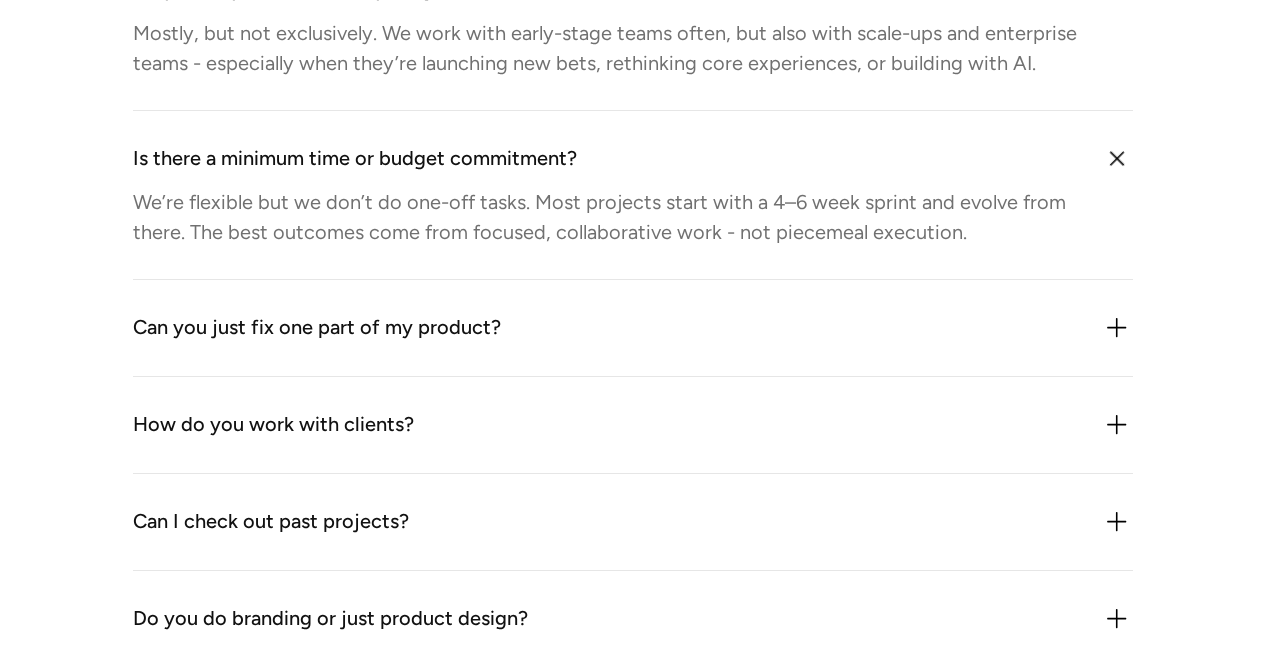 click on "Can you just fix one part of my product?" at bounding box center [317, 328] 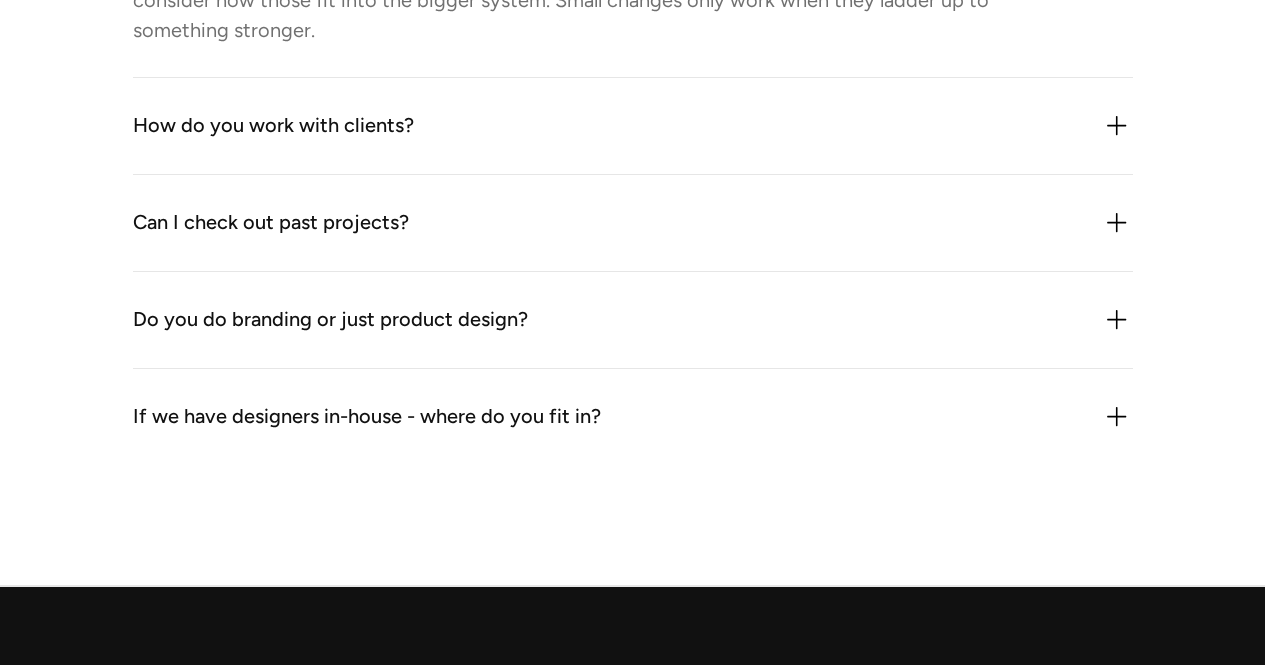 scroll, scrollTop: 2573, scrollLeft: 0, axis: vertical 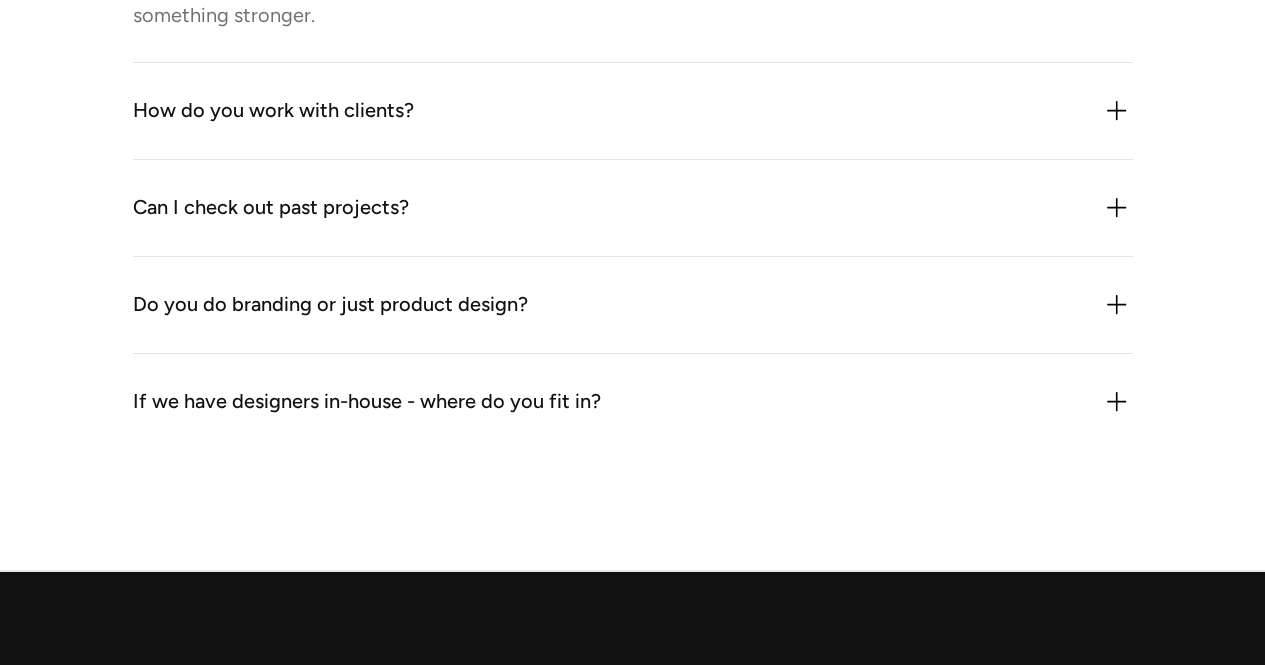 click on "If we have designers in-house - where do you fit in? We bring outside perspective, product strategy, and speed. We work best with in-house teams that want a thought partner, not just more hands. Whether it’s a tricky UX challenge or a fast-moving roadmap, we work with the team you already have." at bounding box center [633, 402] 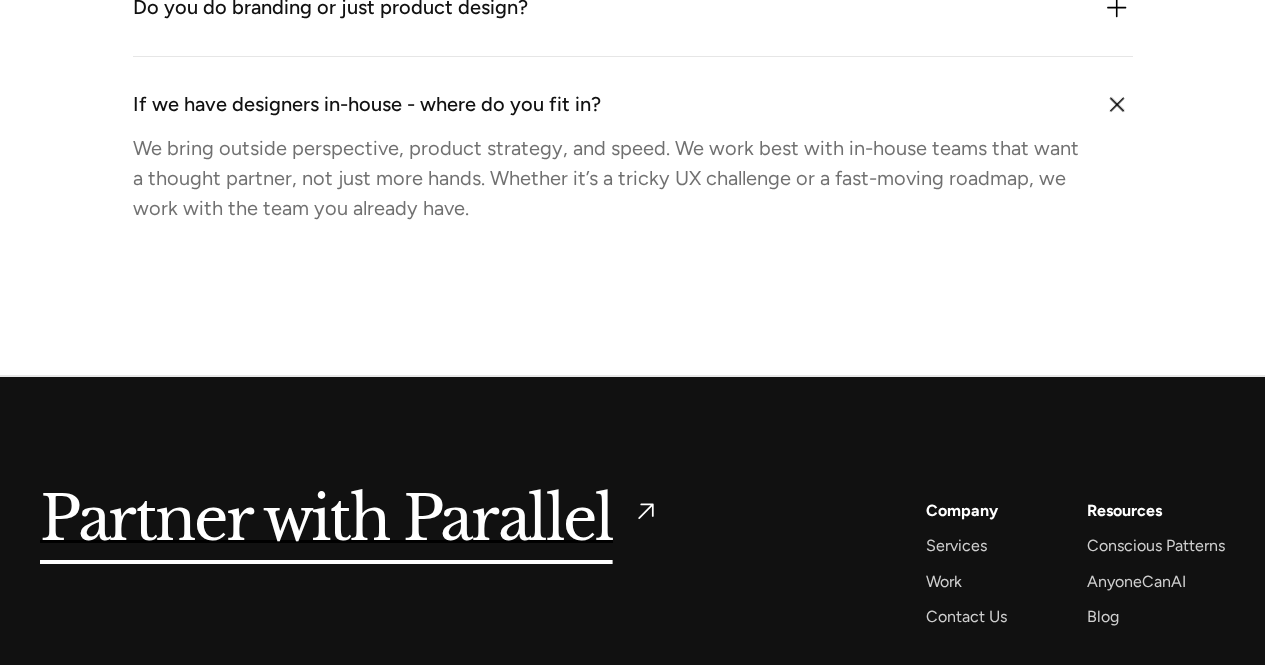 scroll, scrollTop: 3054, scrollLeft: 0, axis: vertical 